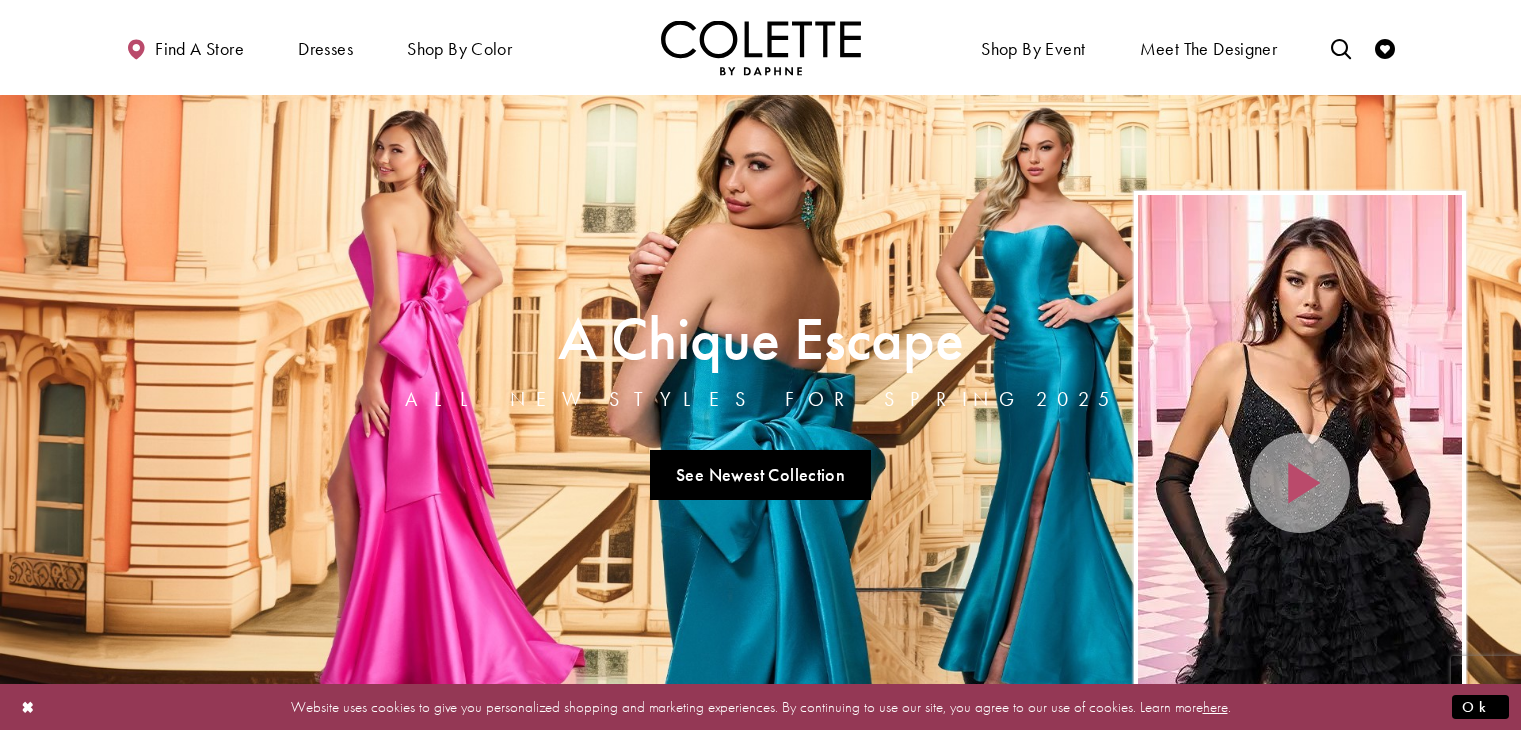 scroll, scrollTop: 1336, scrollLeft: 0, axis: vertical 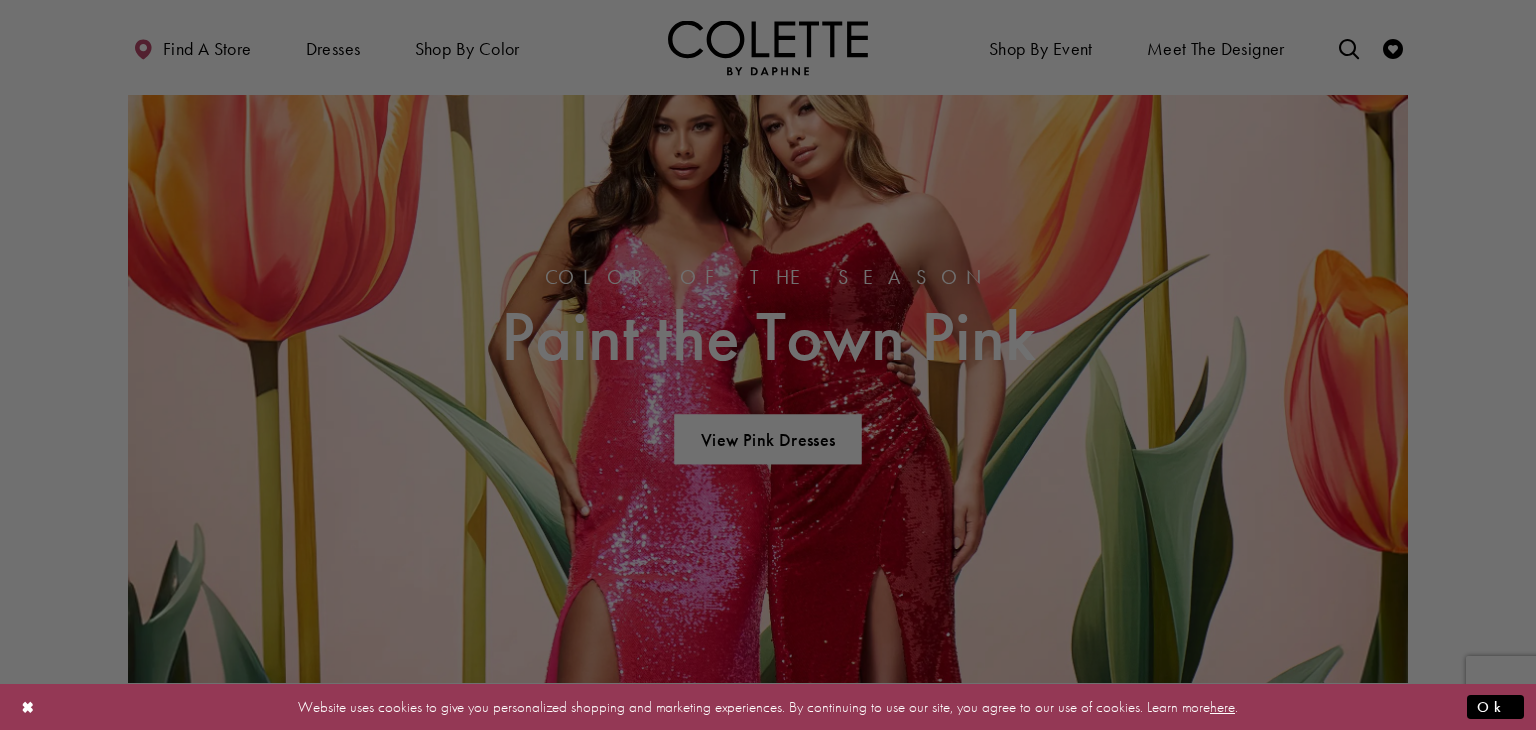 click on "Skip to main content
Skip to Navigation
Enable Accessibility for visually impaired
Pause autoplay for dynamic content" at bounding box center (768, 953) 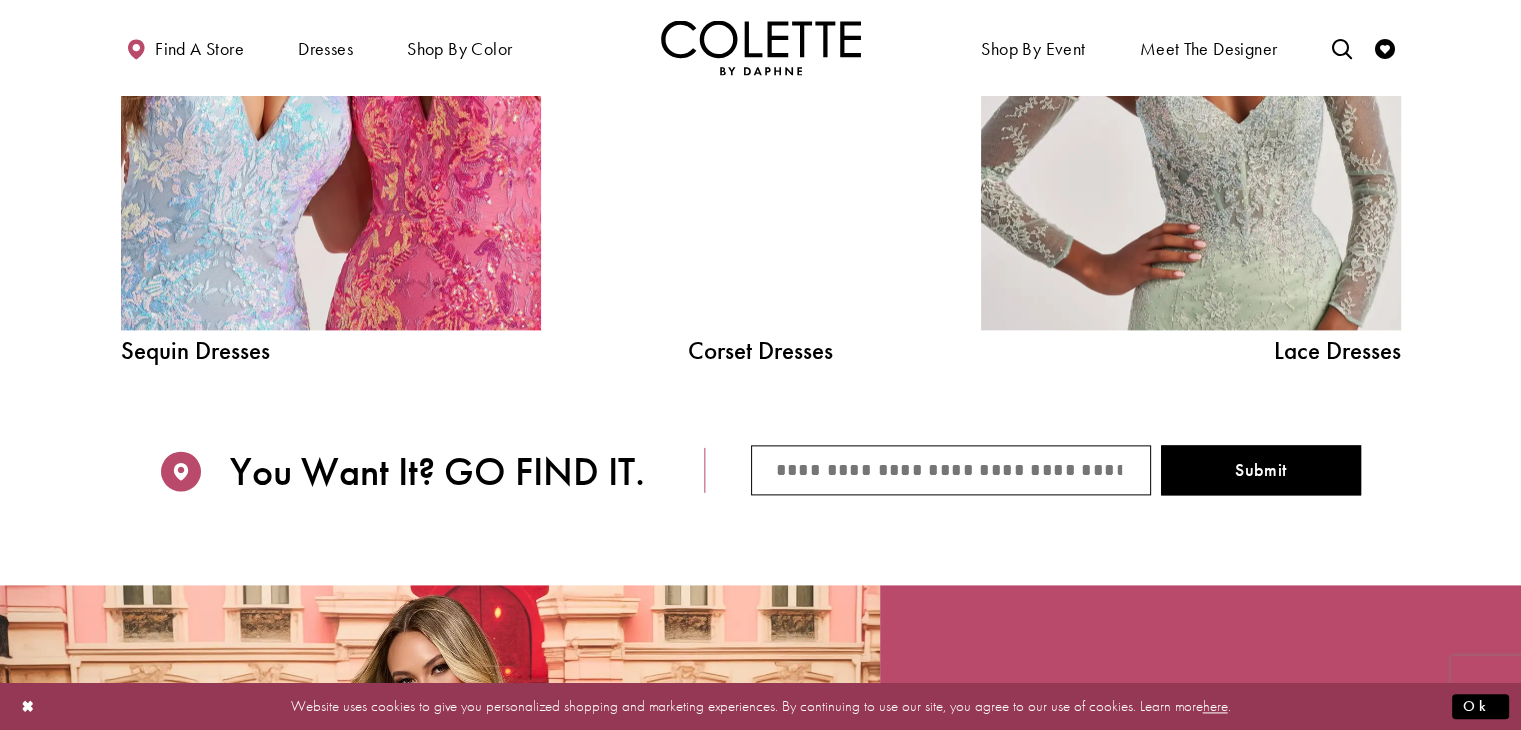 scroll, scrollTop: 2464, scrollLeft: 0, axis: vertical 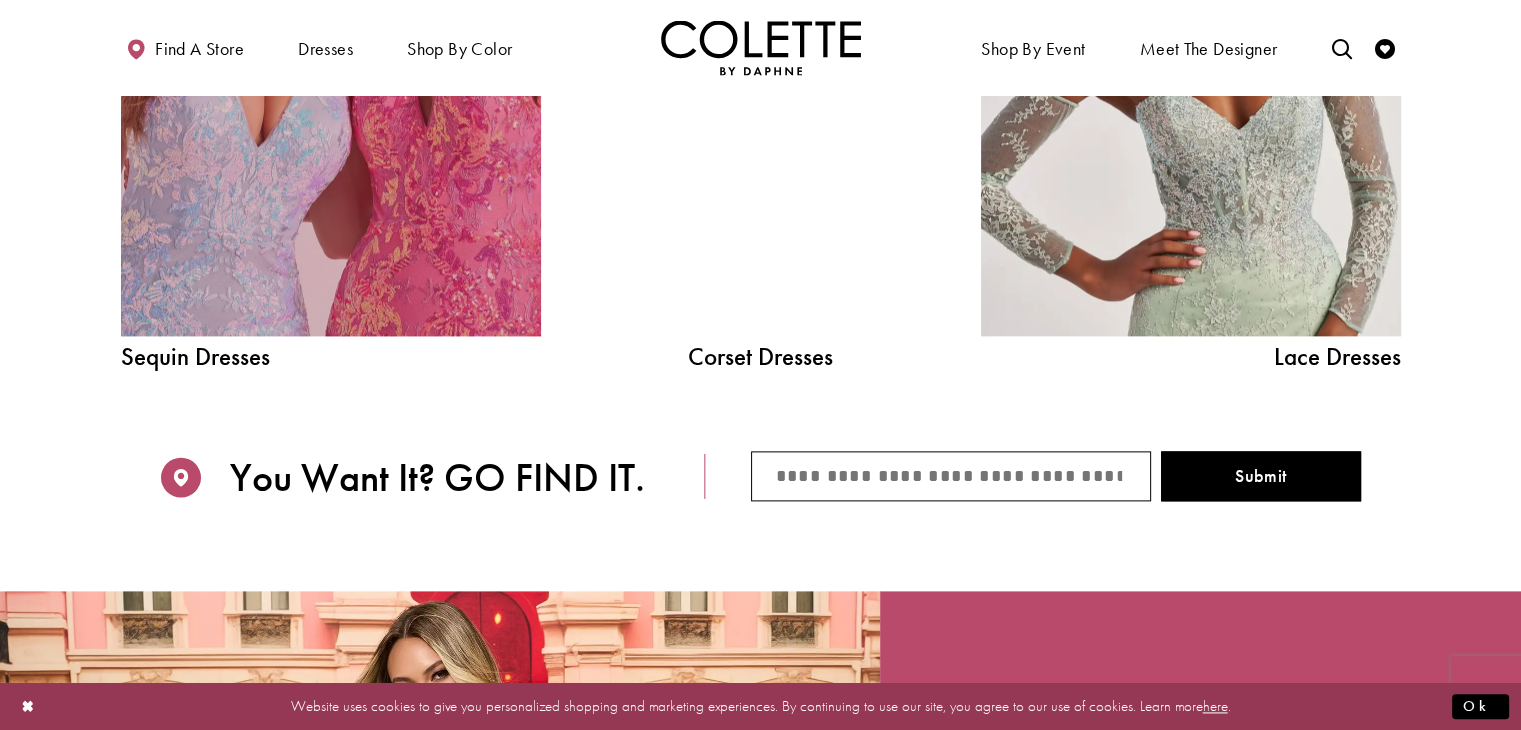 click at bounding box center [331, 71] 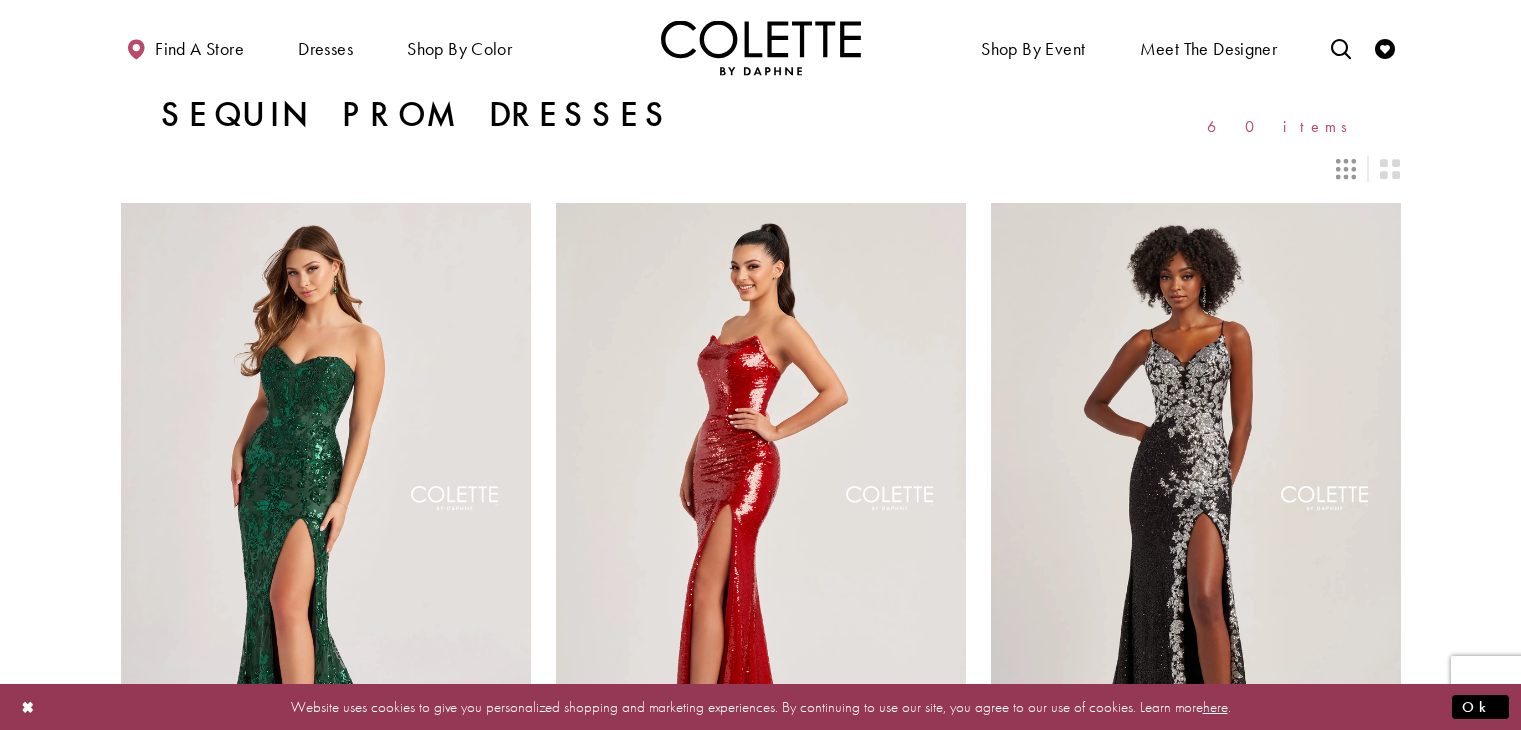 scroll, scrollTop: 0, scrollLeft: 0, axis: both 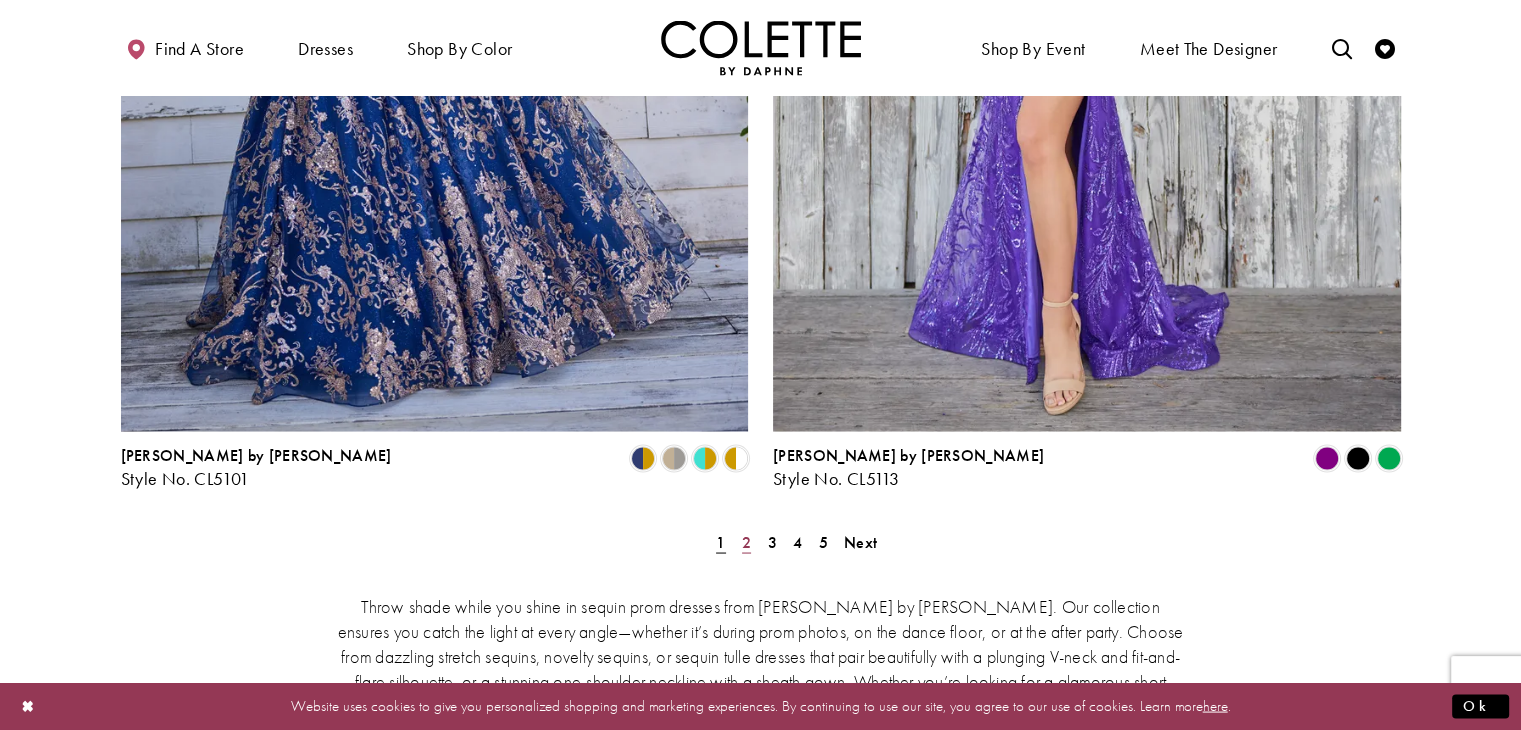 click on "2" at bounding box center (746, 541) 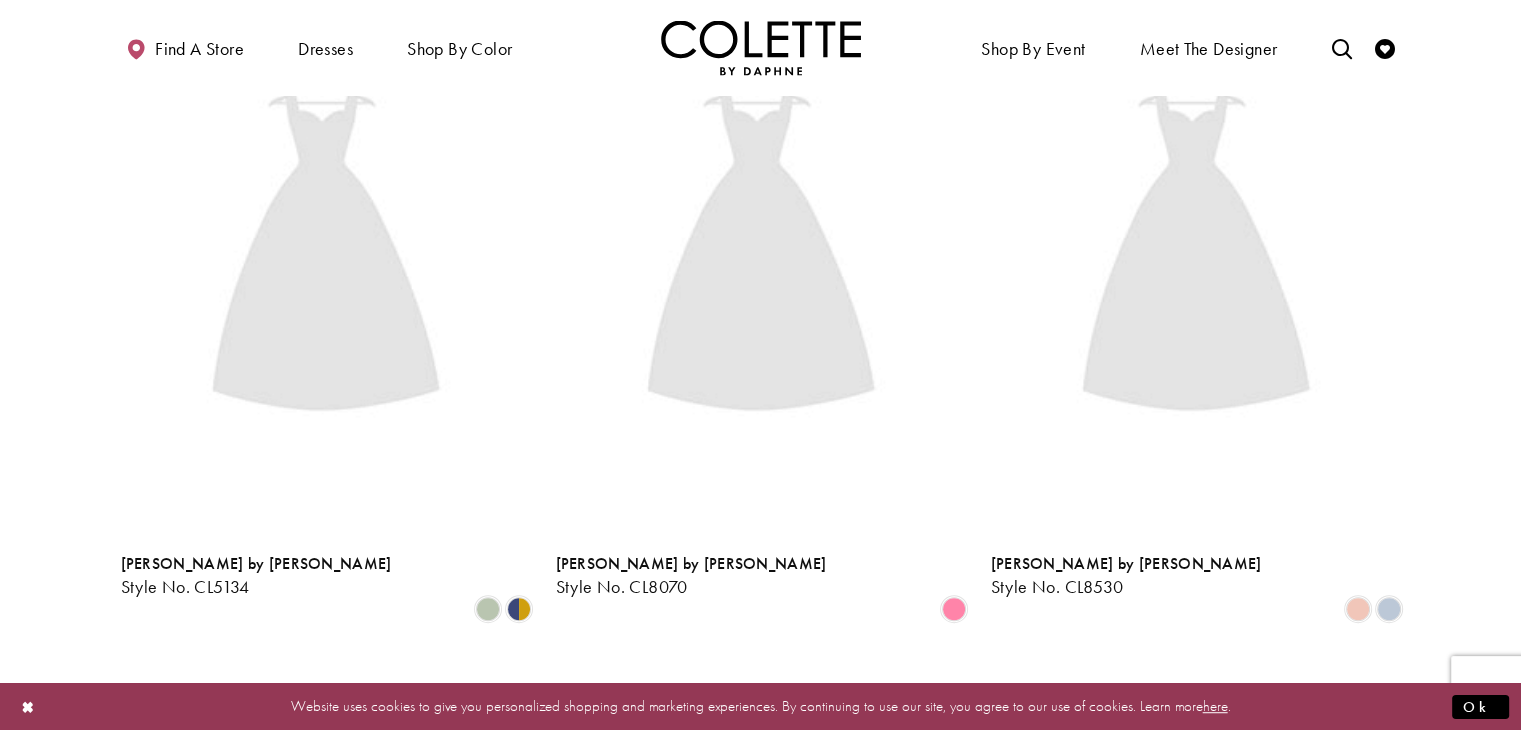 scroll, scrollTop: 108, scrollLeft: 0, axis: vertical 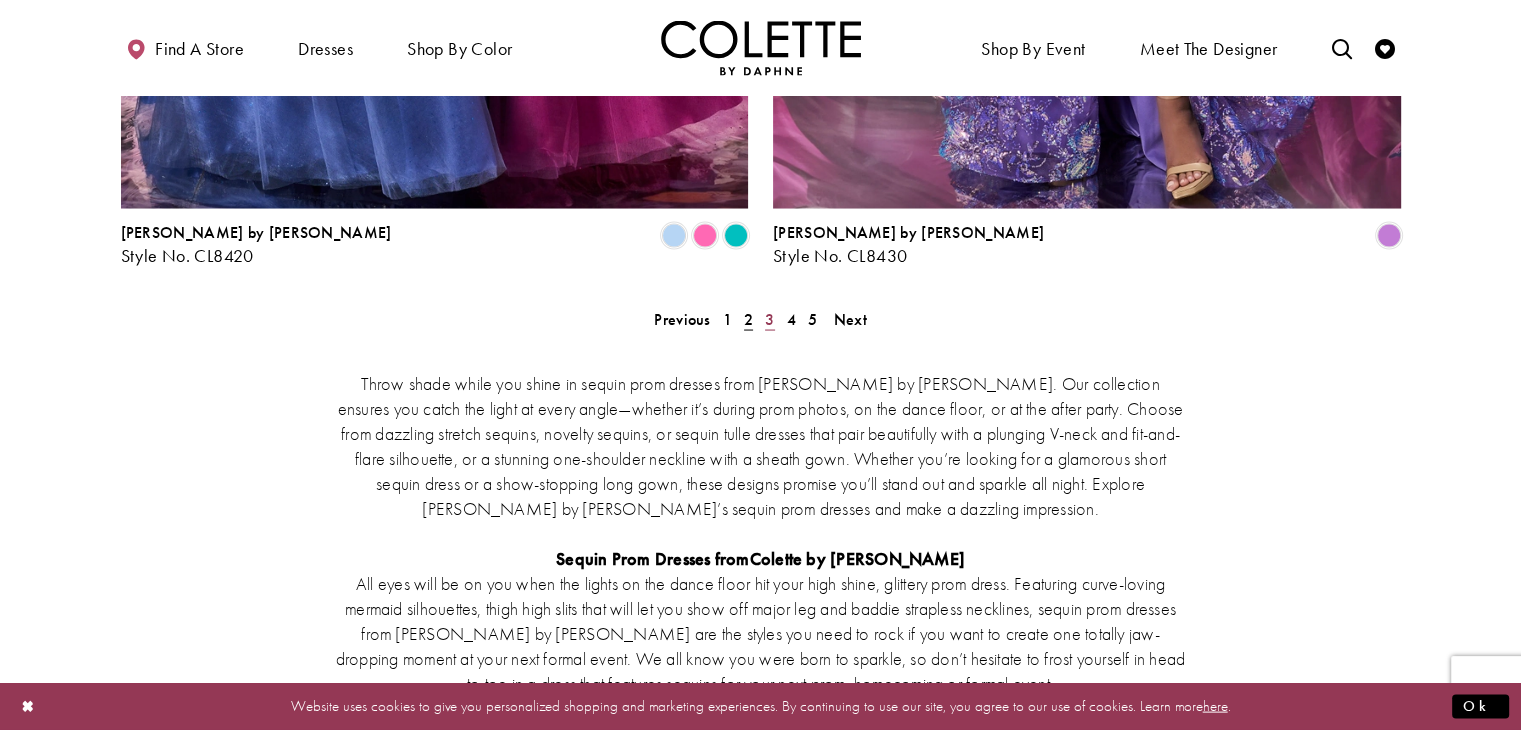 click on "3" at bounding box center (769, 319) 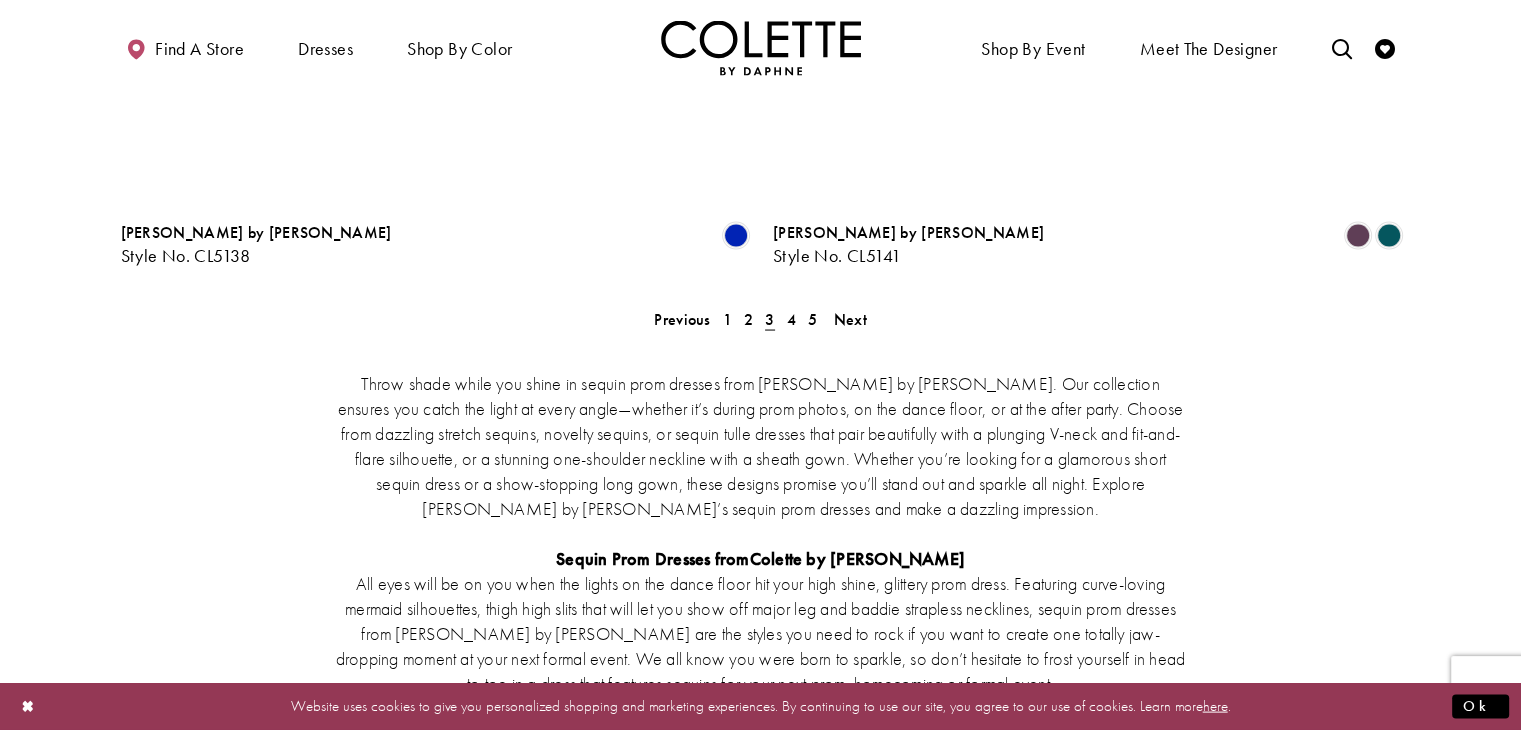 scroll, scrollTop: 108, scrollLeft: 0, axis: vertical 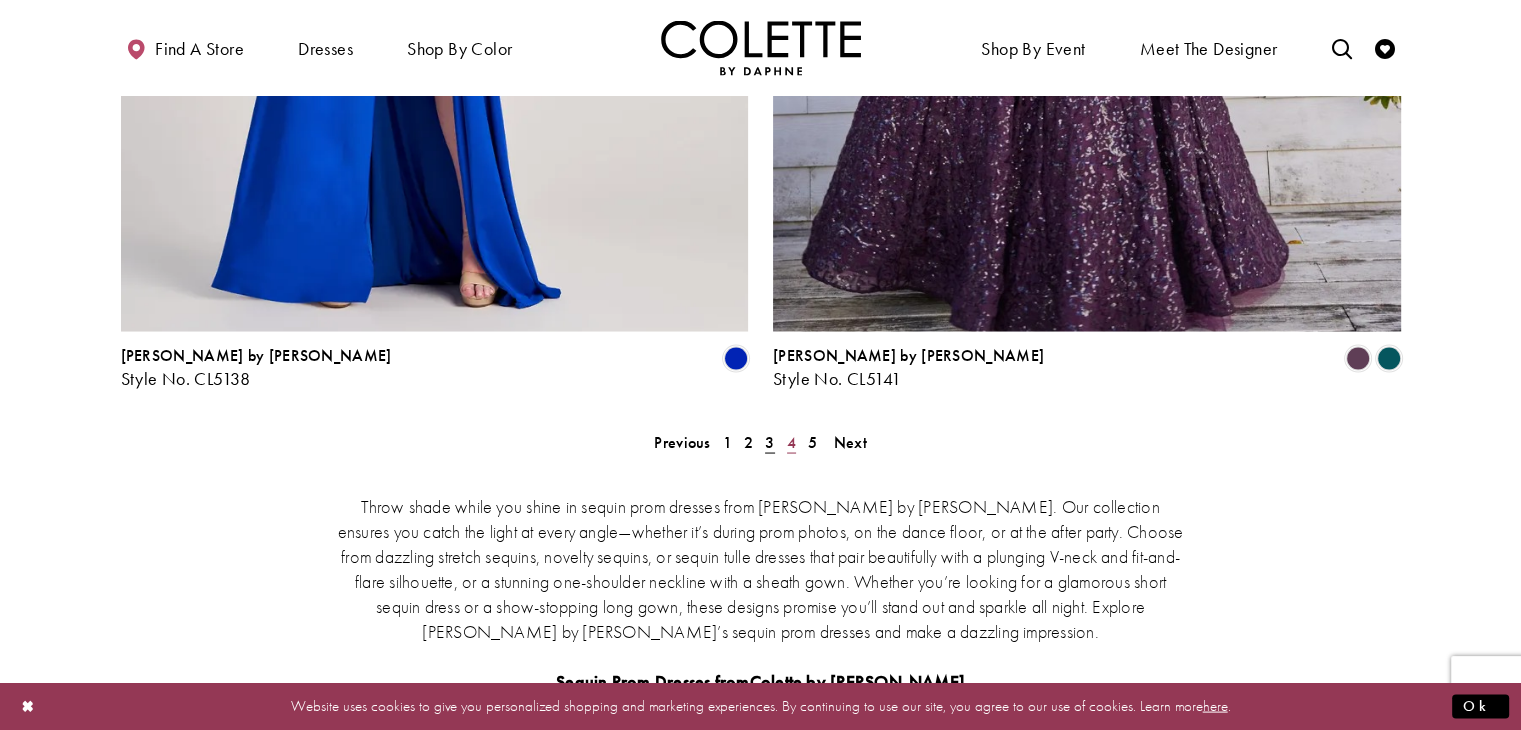 click on "4" at bounding box center [791, 441] 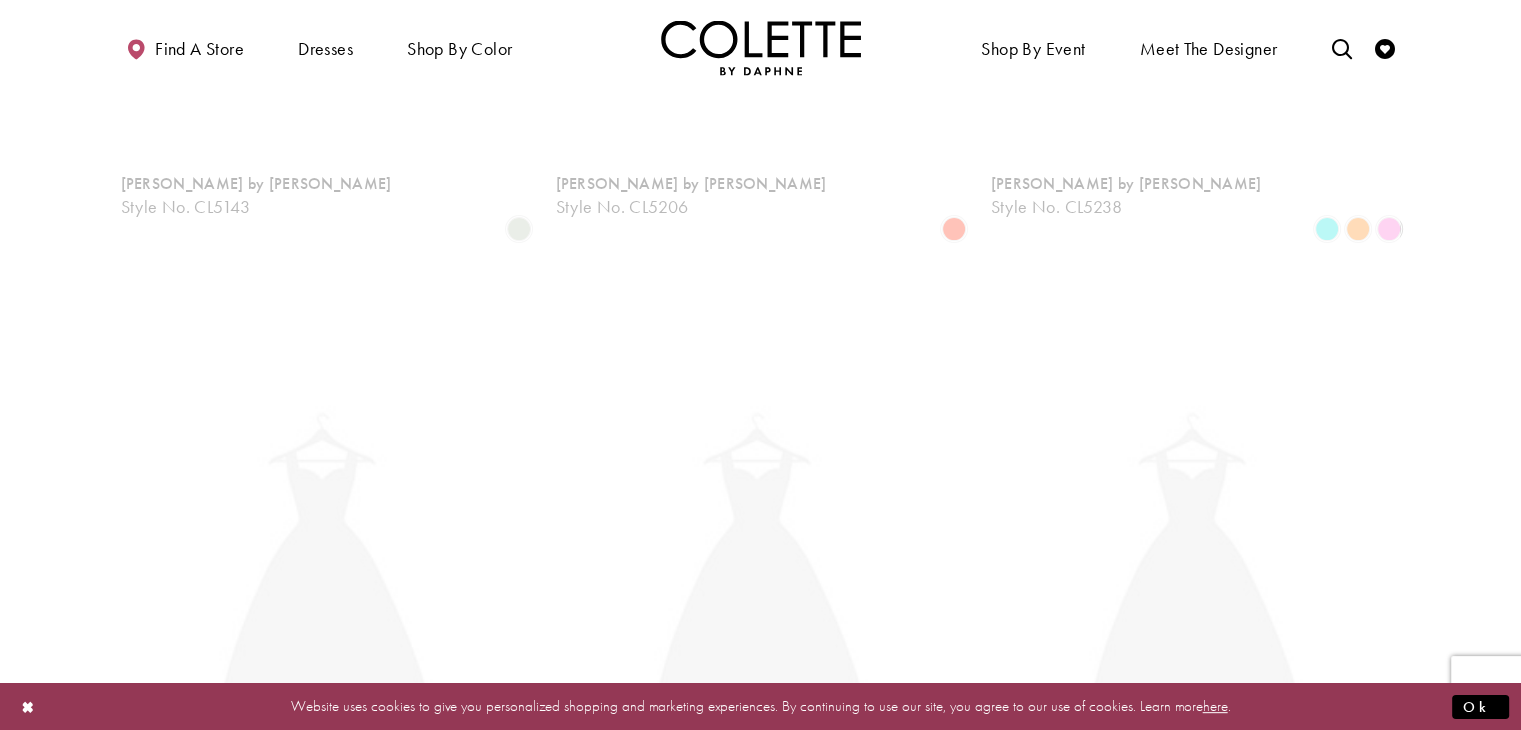 scroll, scrollTop: 108, scrollLeft: 0, axis: vertical 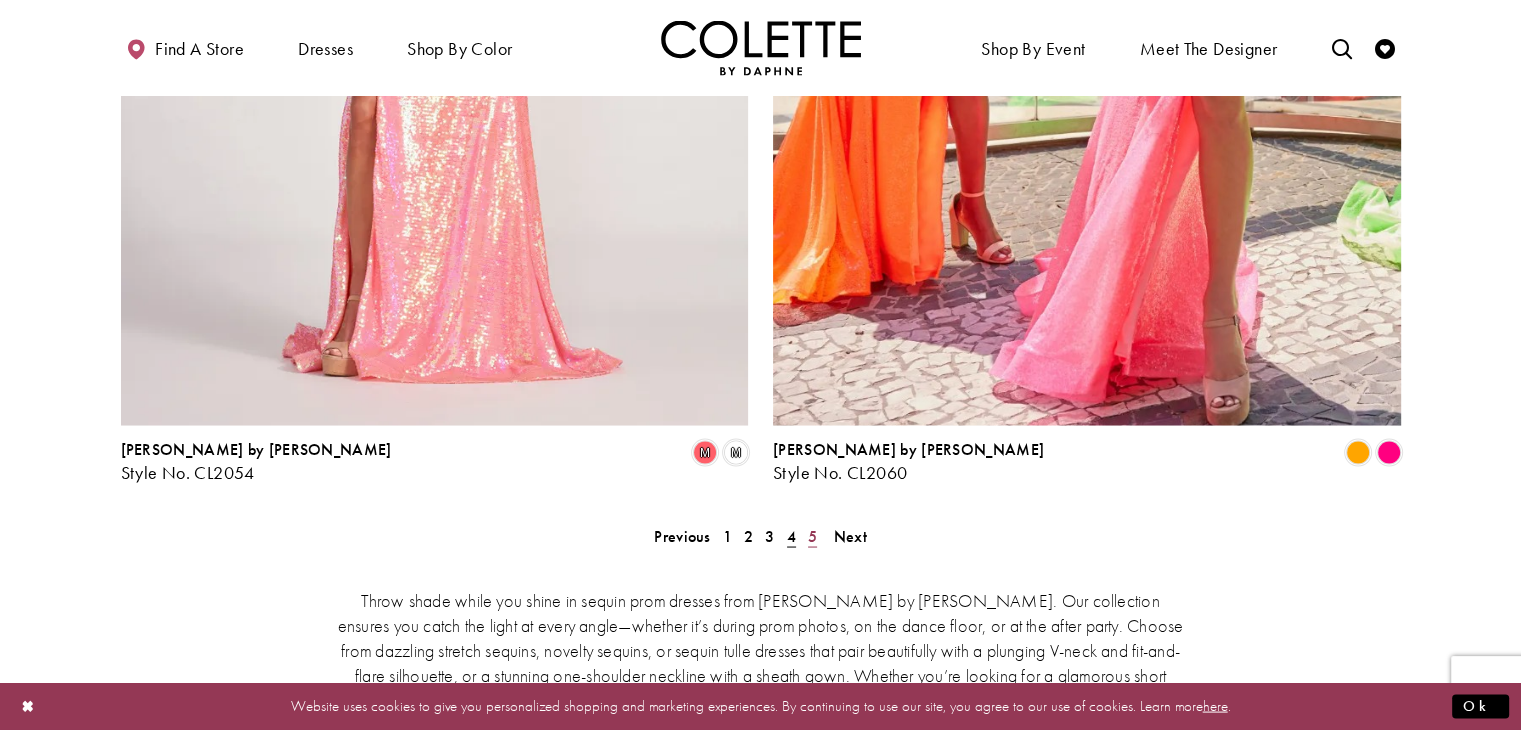 click on "5" at bounding box center (812, 535) 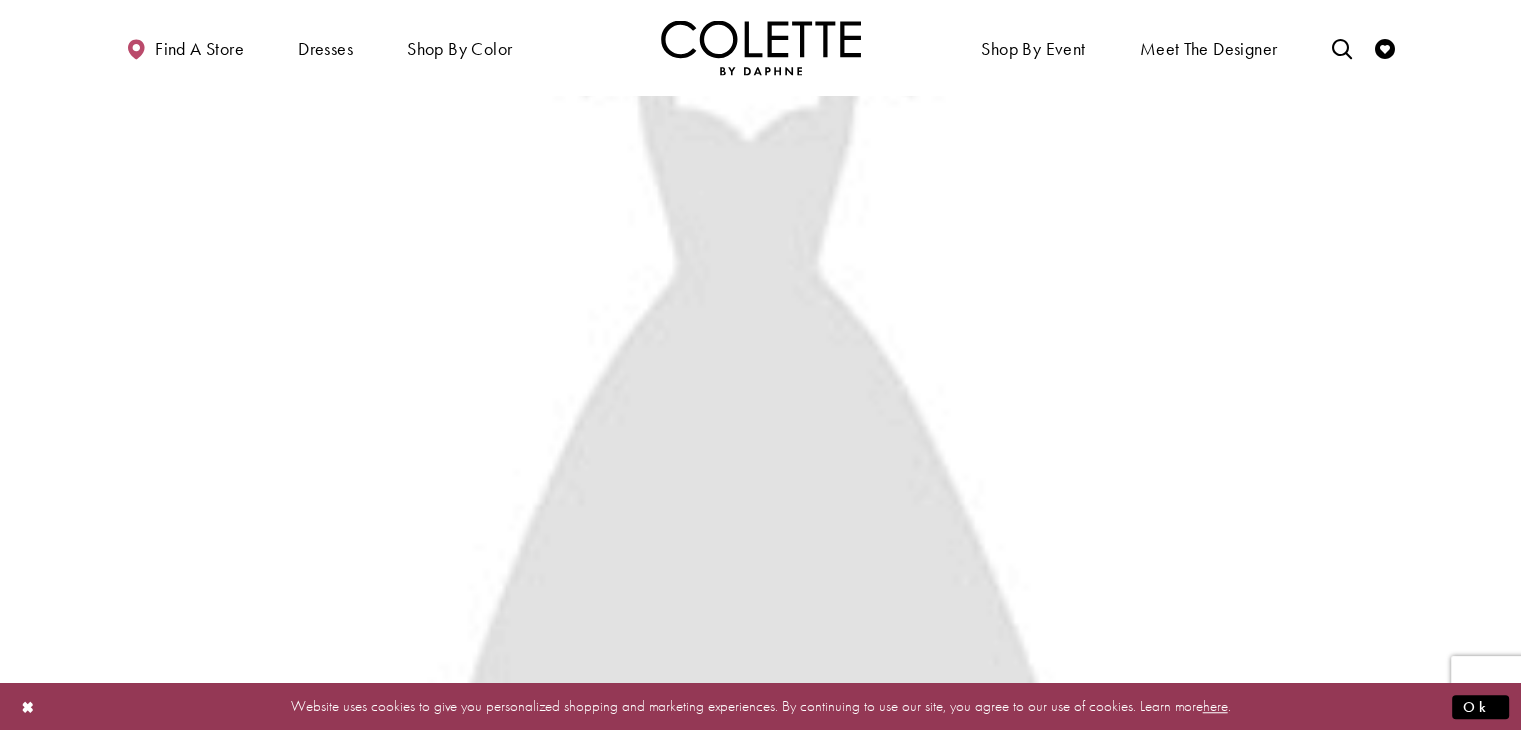 scroll, scrollTop: 108, scrollLeft: 0, axis: vertical 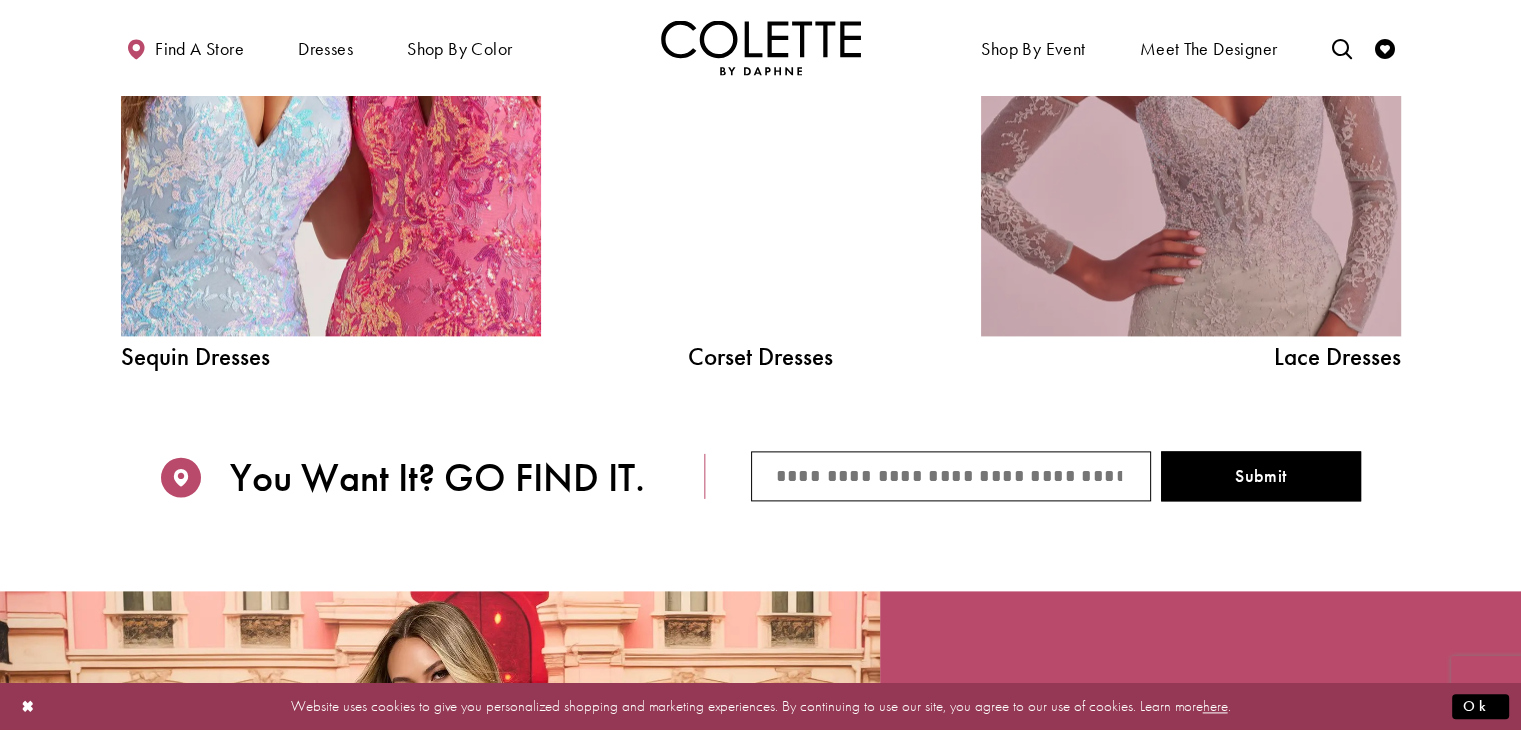 click at bounding box center (1191, 71) 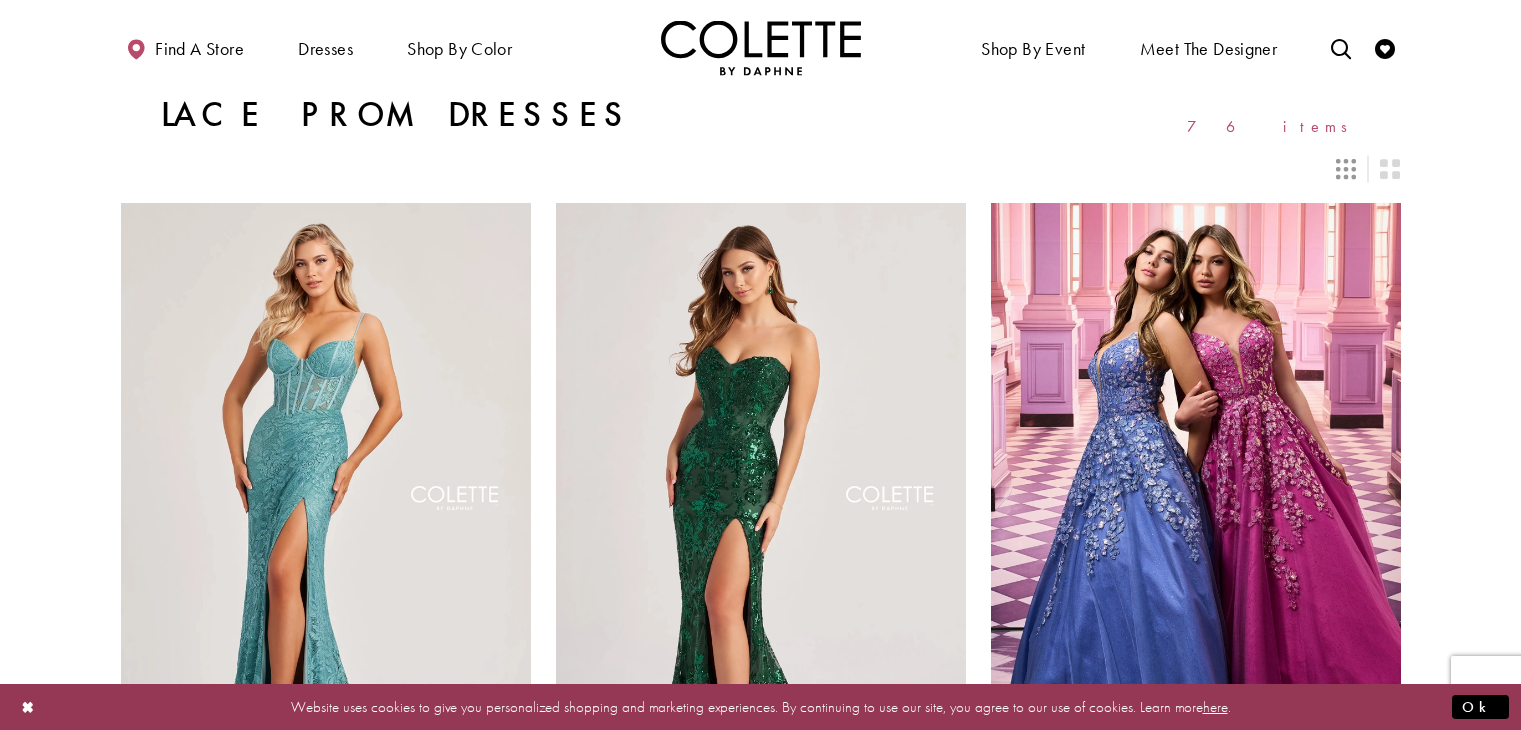 scroll, scrollTop: 0, scrollLeft: 0, axis: both 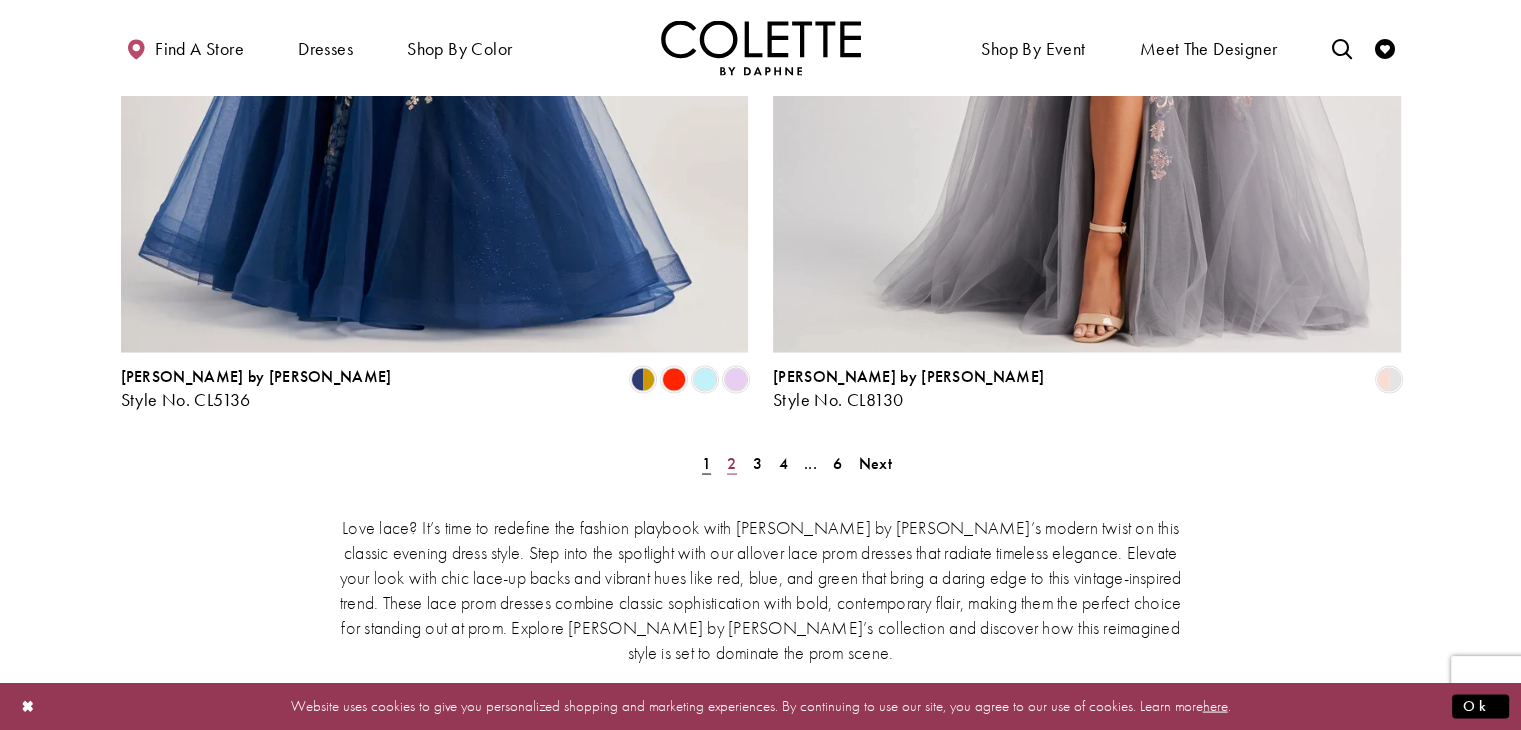 click on "2" at bounding box center [731, 462] 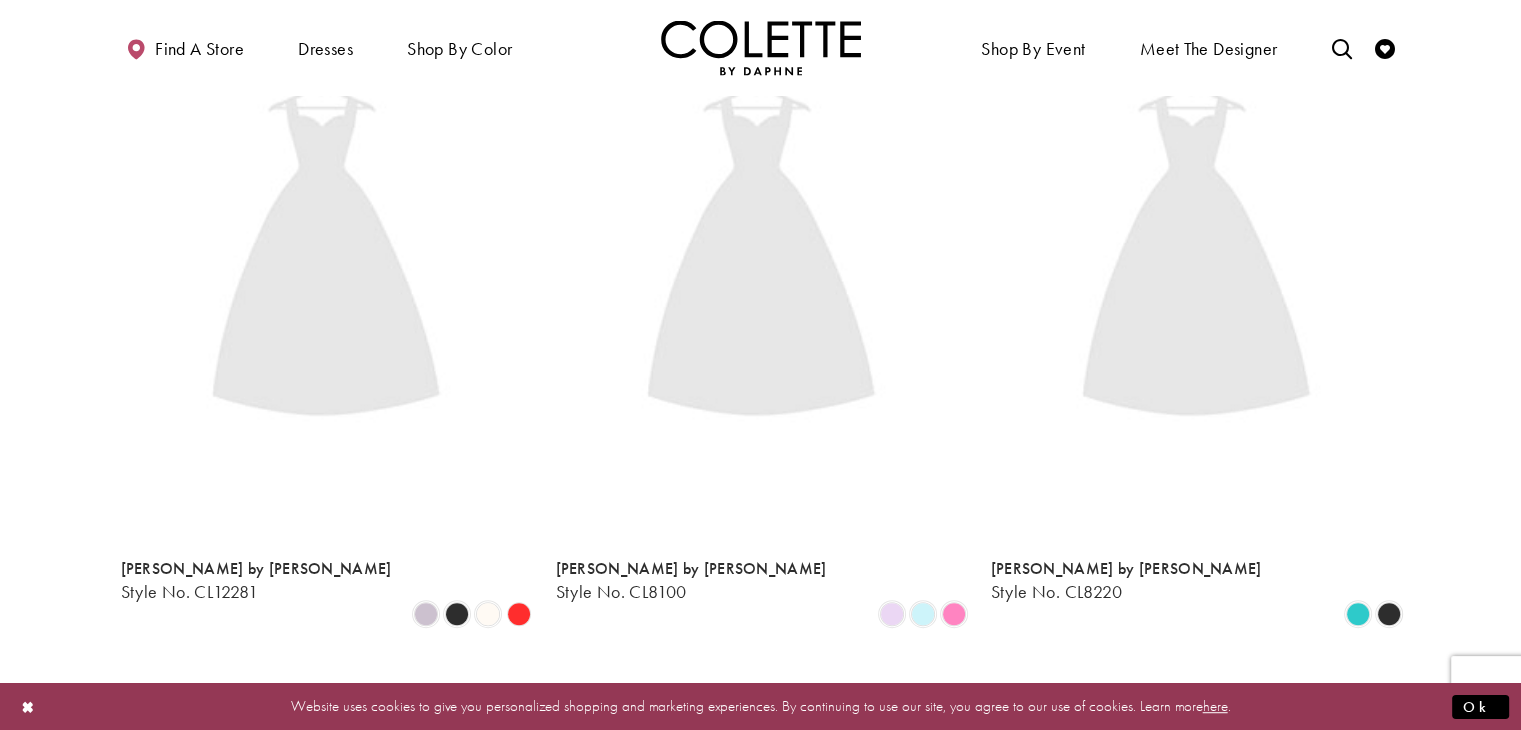 scroll, scrollTop: 108, scrollLeft: 0, axis: vertical 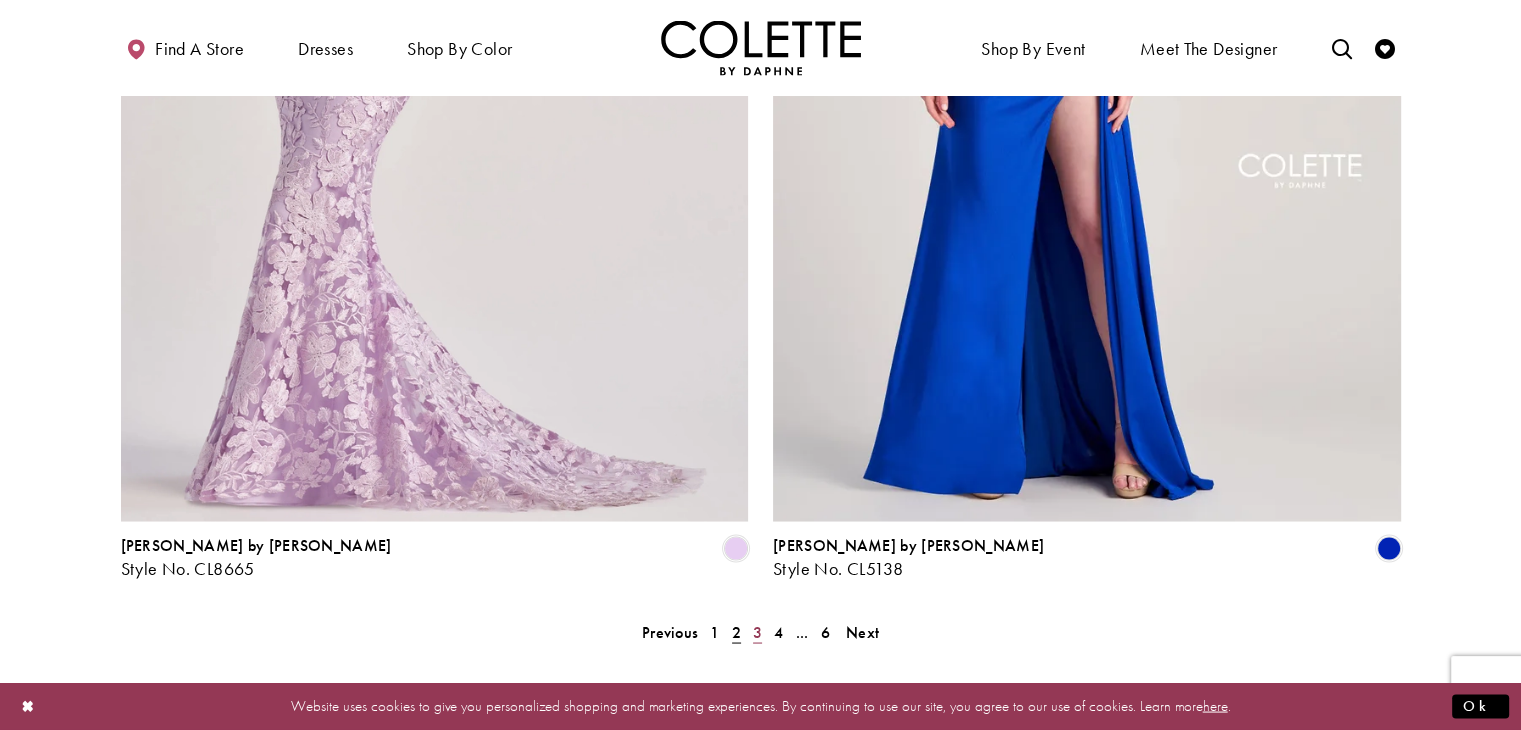 click on "3" at bounding box center [757, 631] 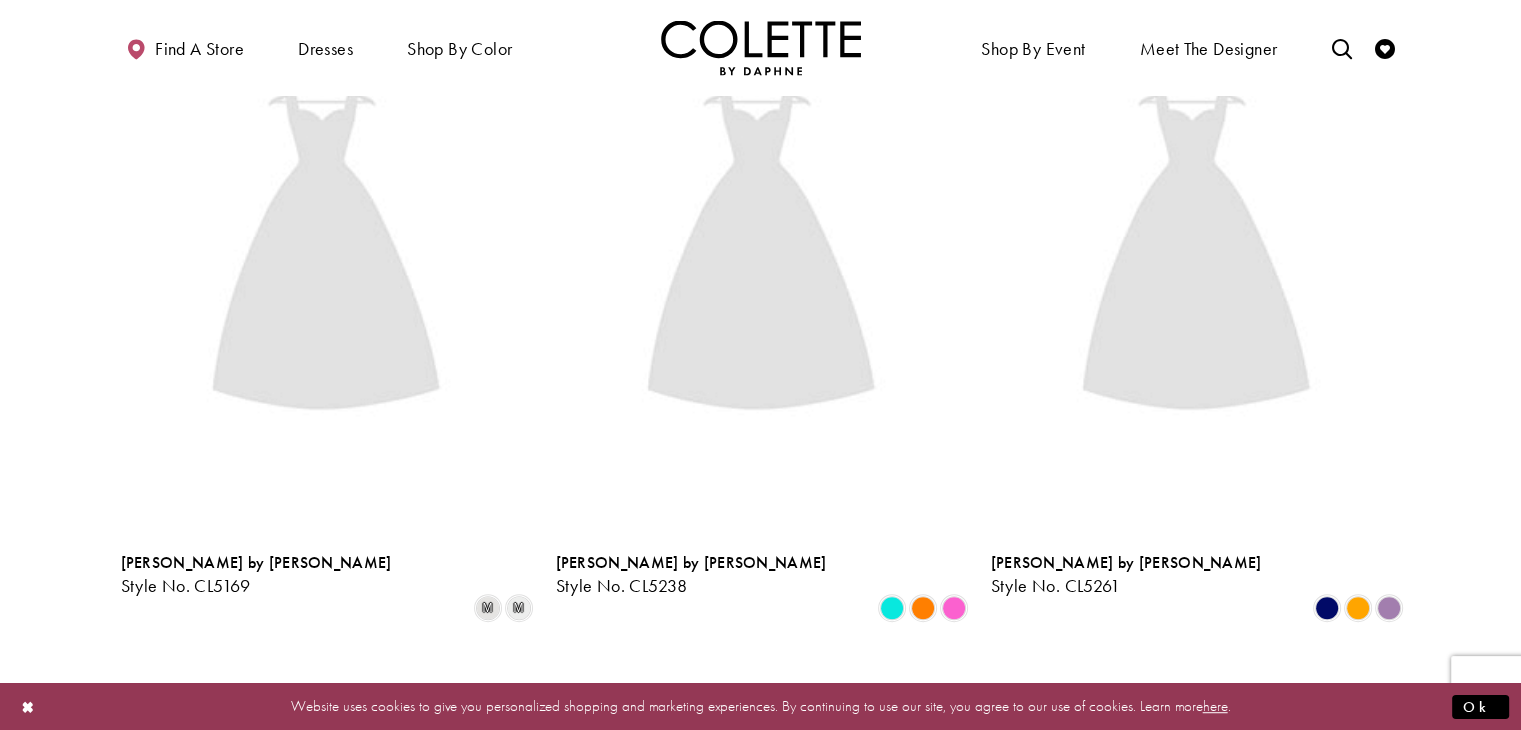 scroll, scrollTop: 108, scrollLeft: 0, axis: vertical 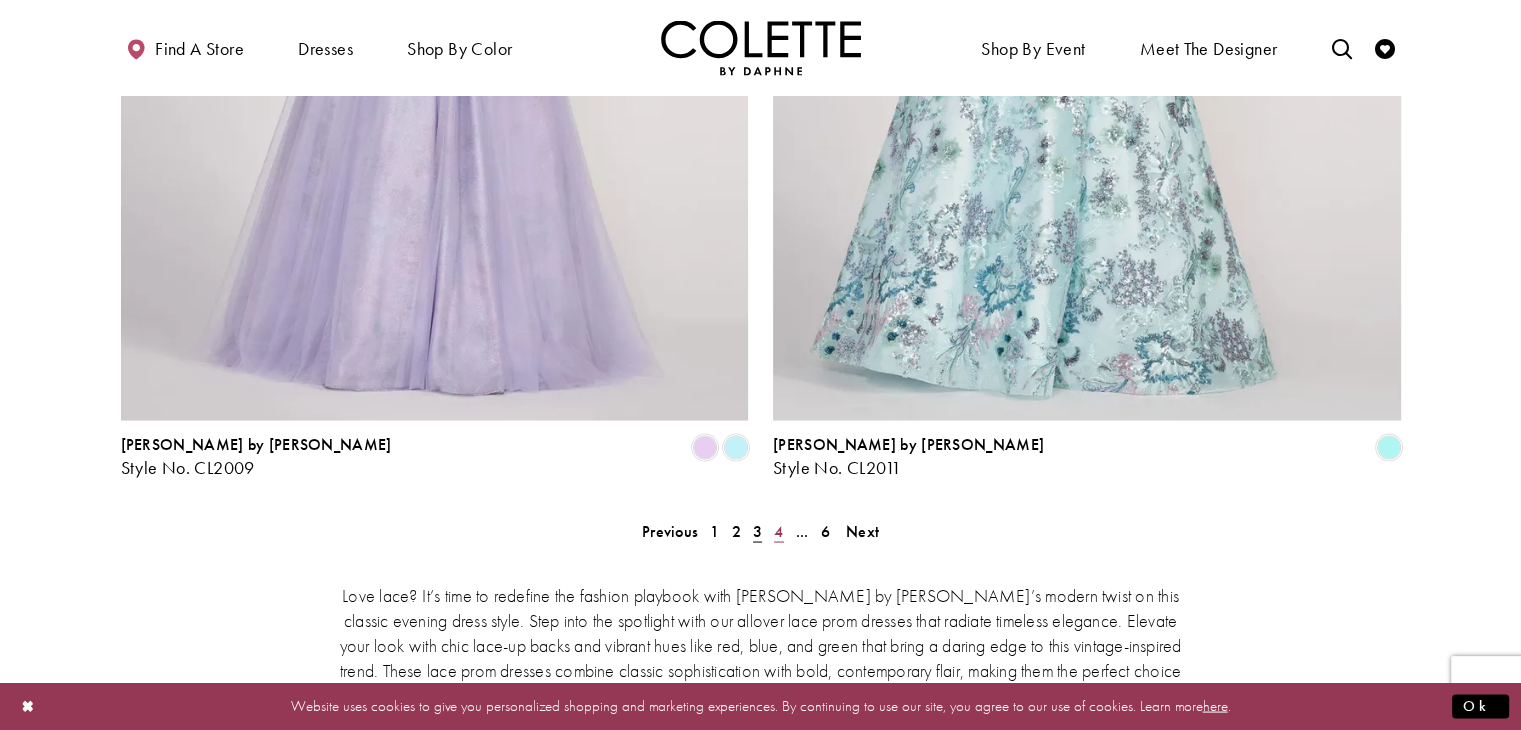 click on "4" at bounding box center (778, 530) 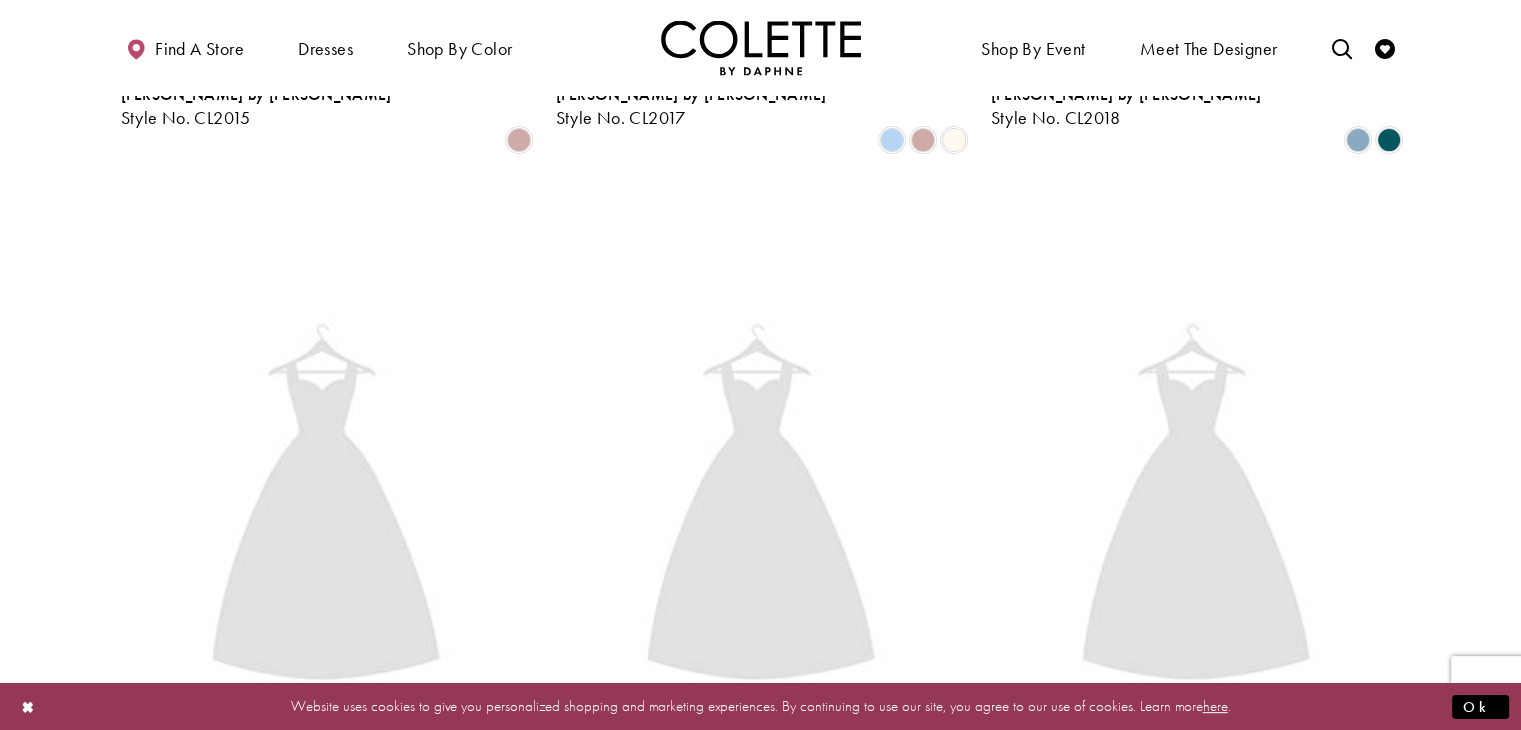 scroll, scrollTop: 108, scrollLeft: 0, axis: vertical 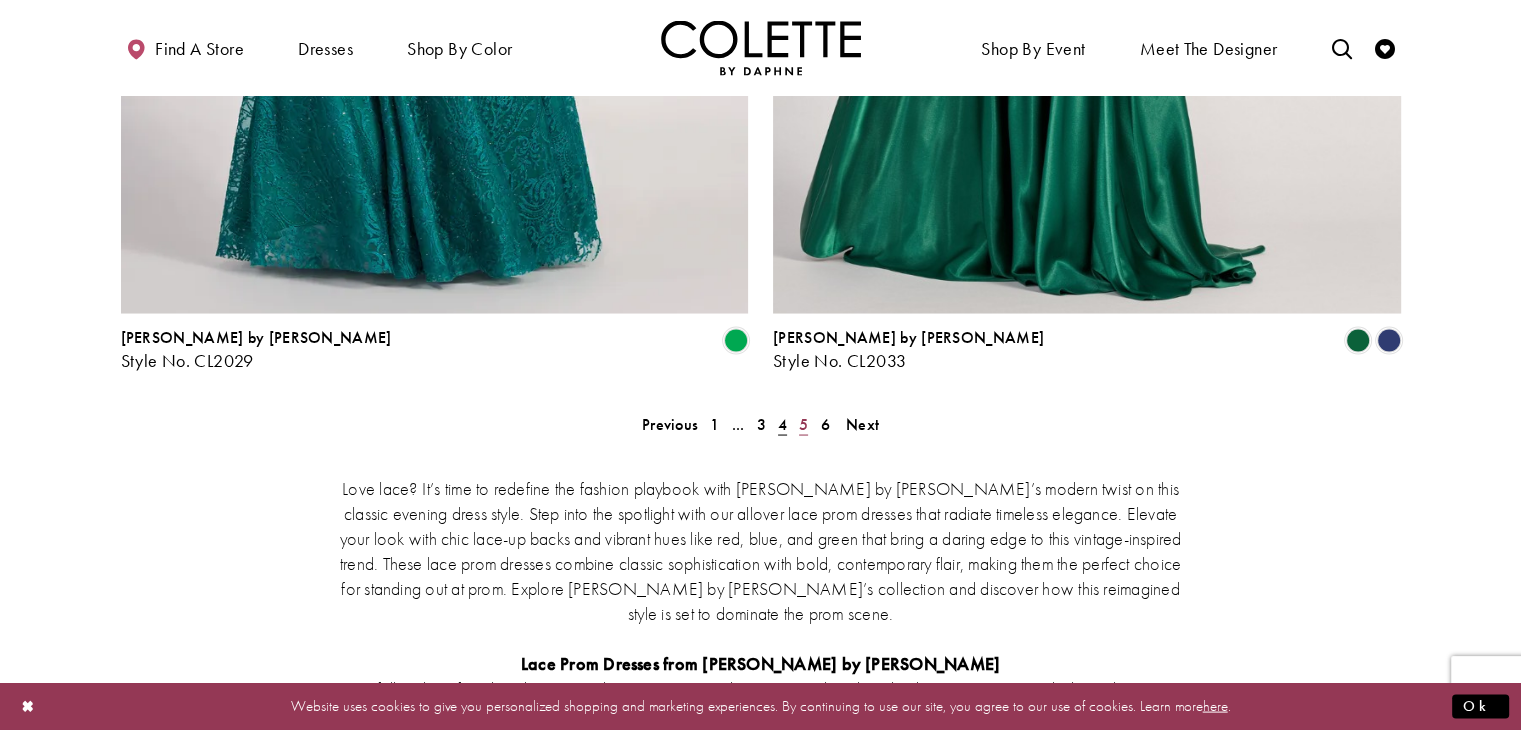 click on "5" at bounding box center [803, 423] 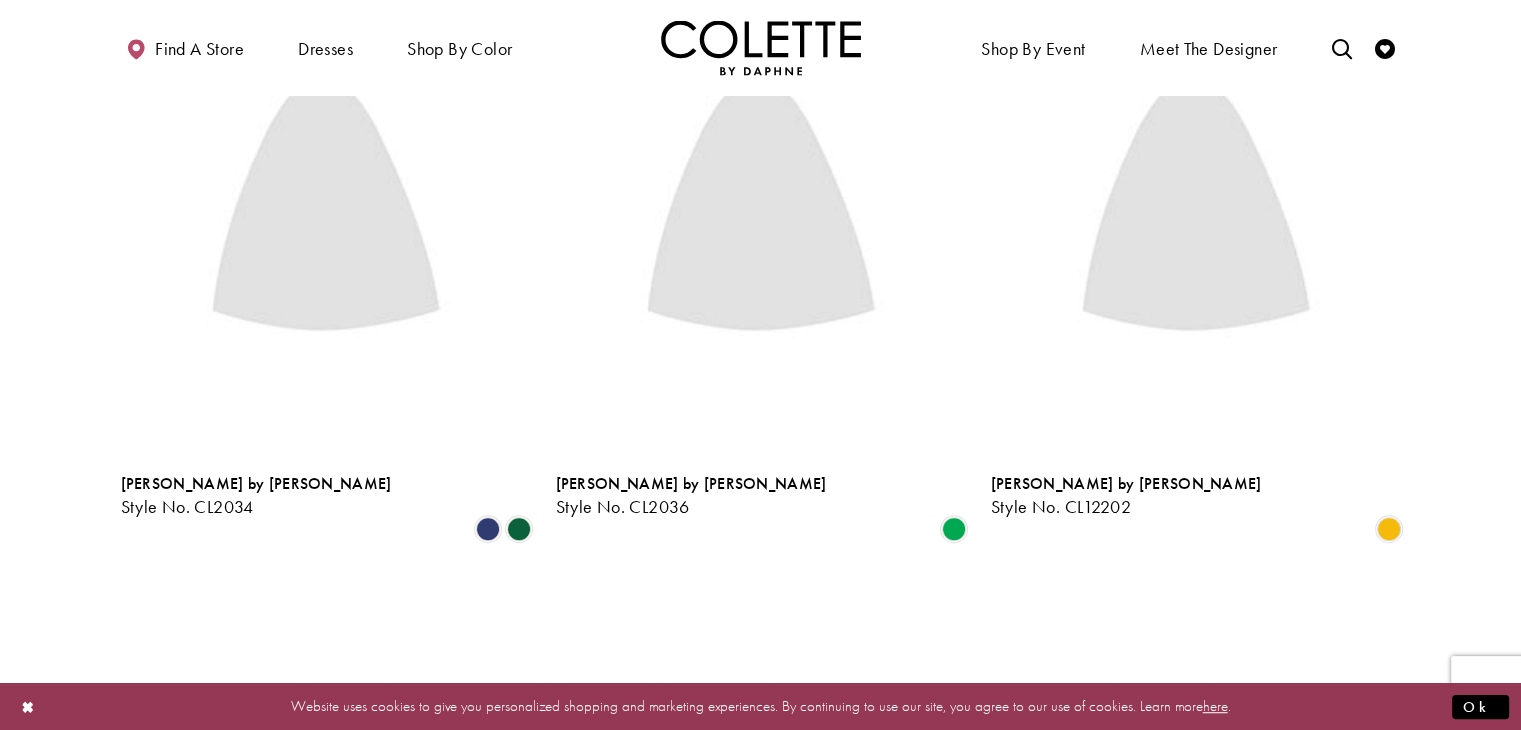 scroll, scrollTop: 108, scrollLeft: 0, axis: vertical 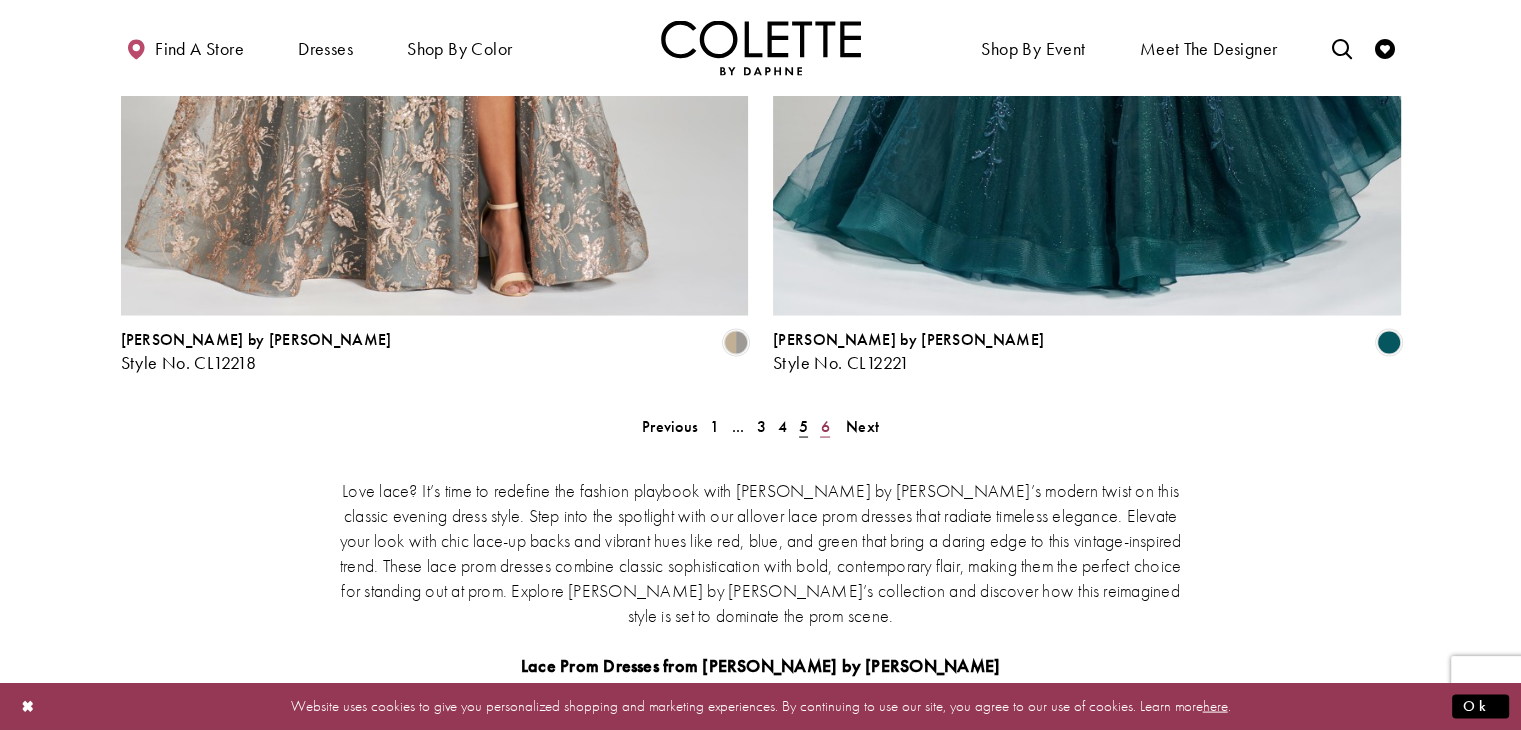 click on "6" at bounding box center (824, 425) 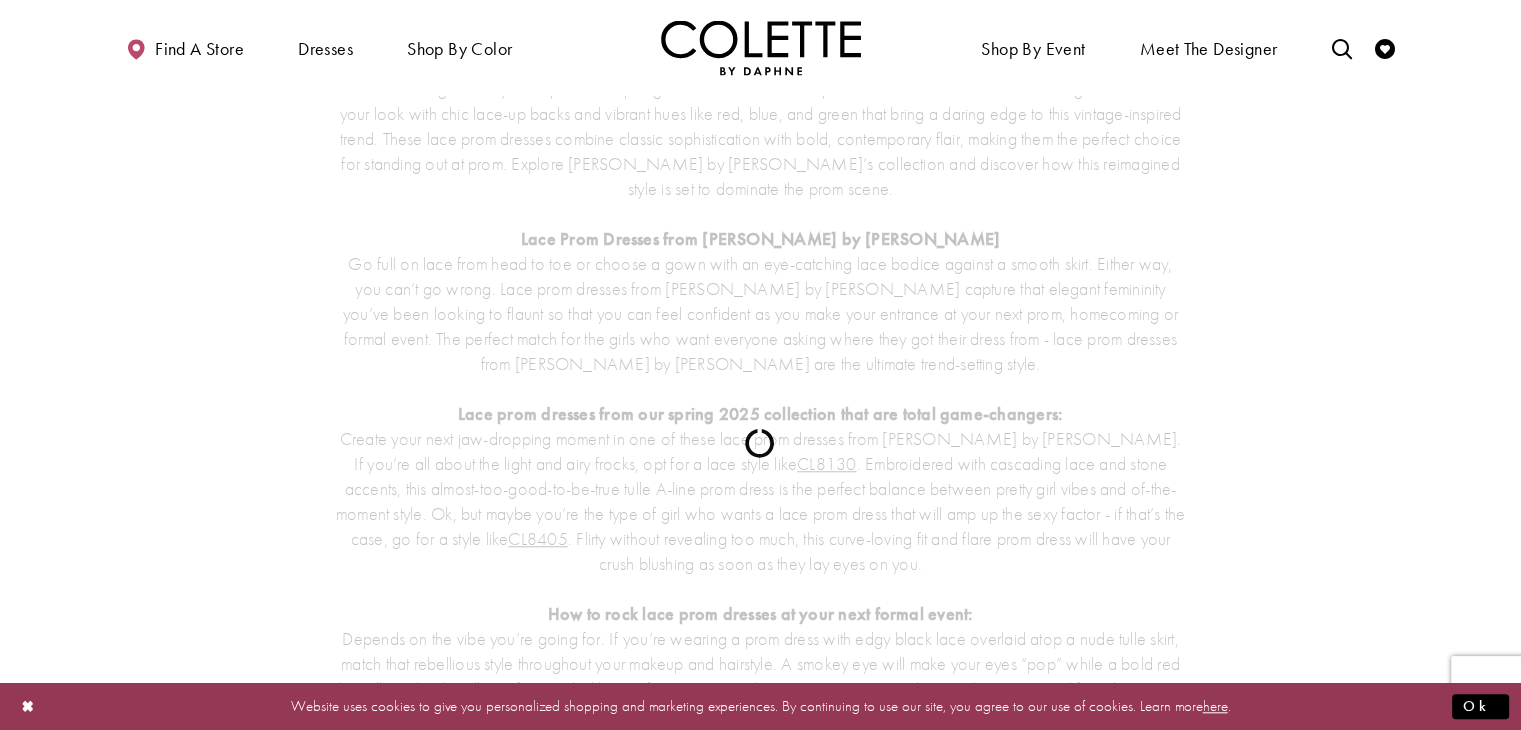 scroll, scrollTop: 108, scrollLeft: 0, axis: vertical 